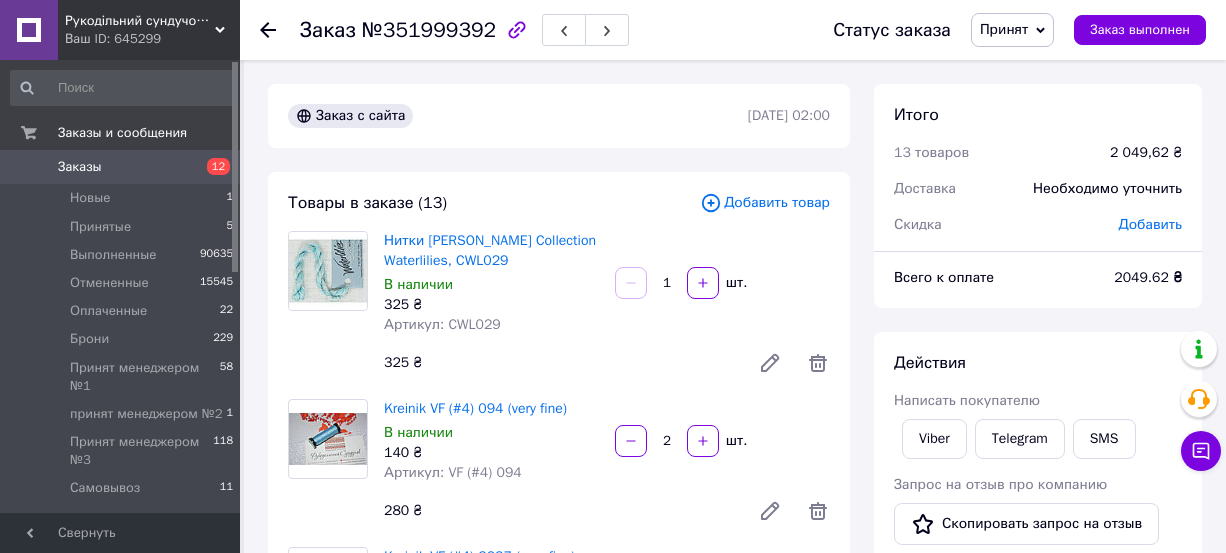 scroll, scrollTop: 0, scrollLeft: 0, axis: both 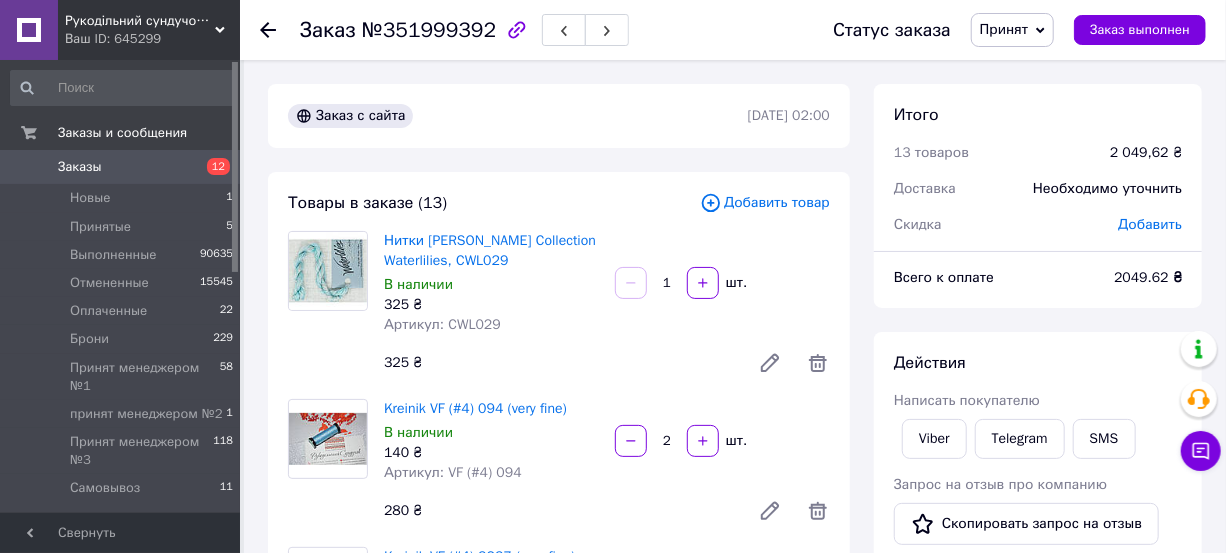 click 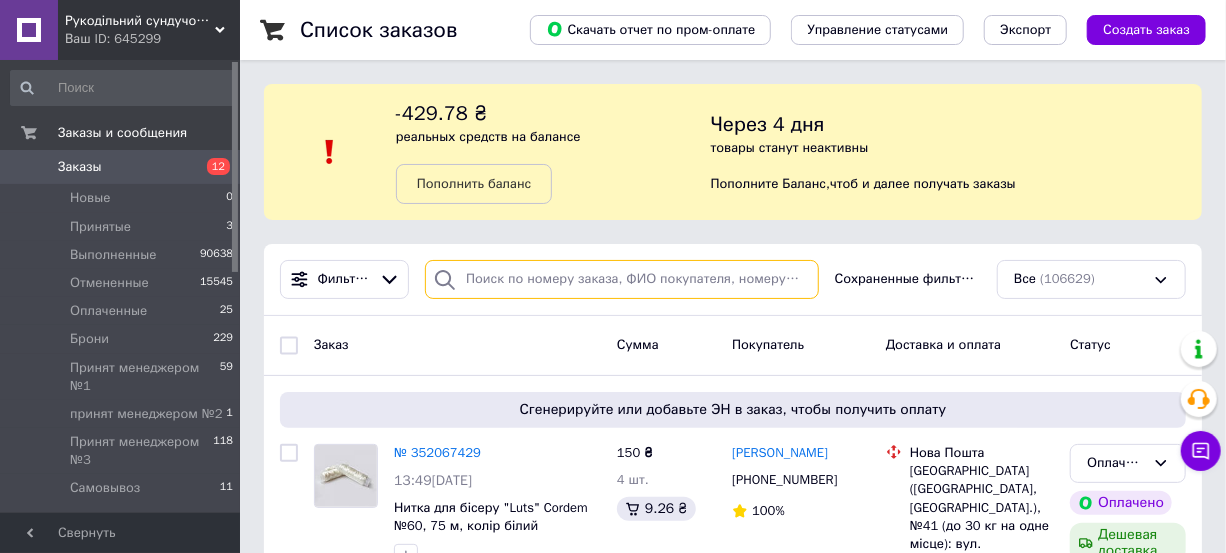click at bounding box center (622, 279) 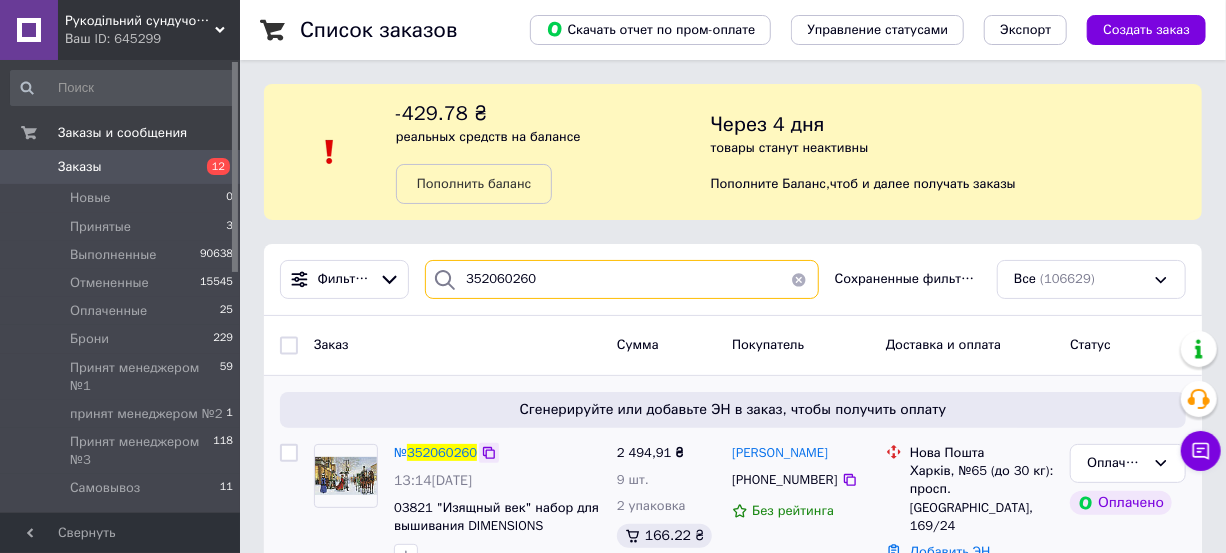type on "352060260" 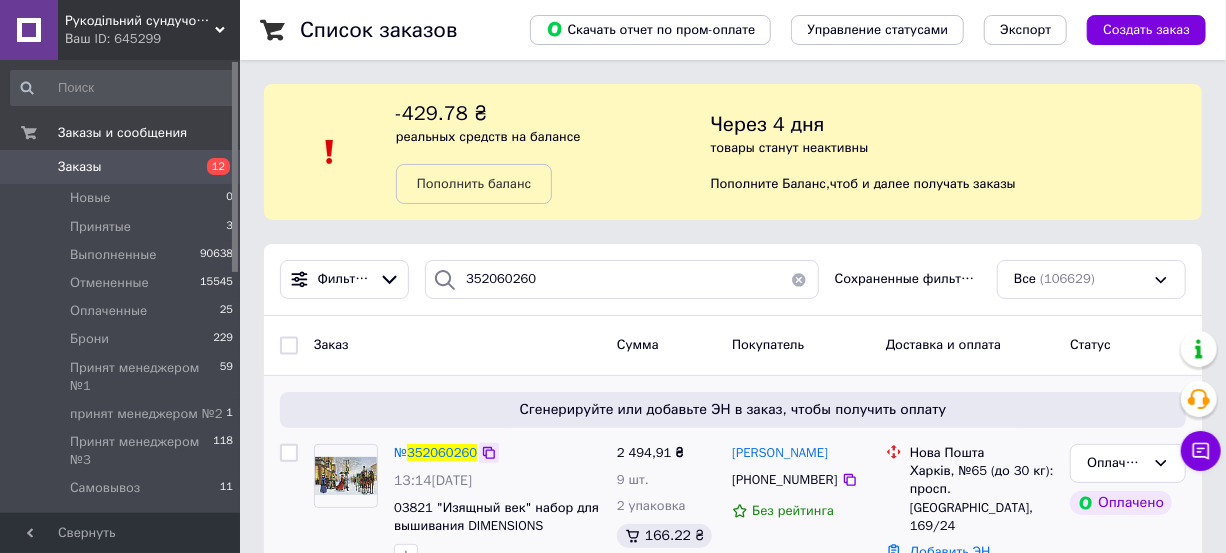 click 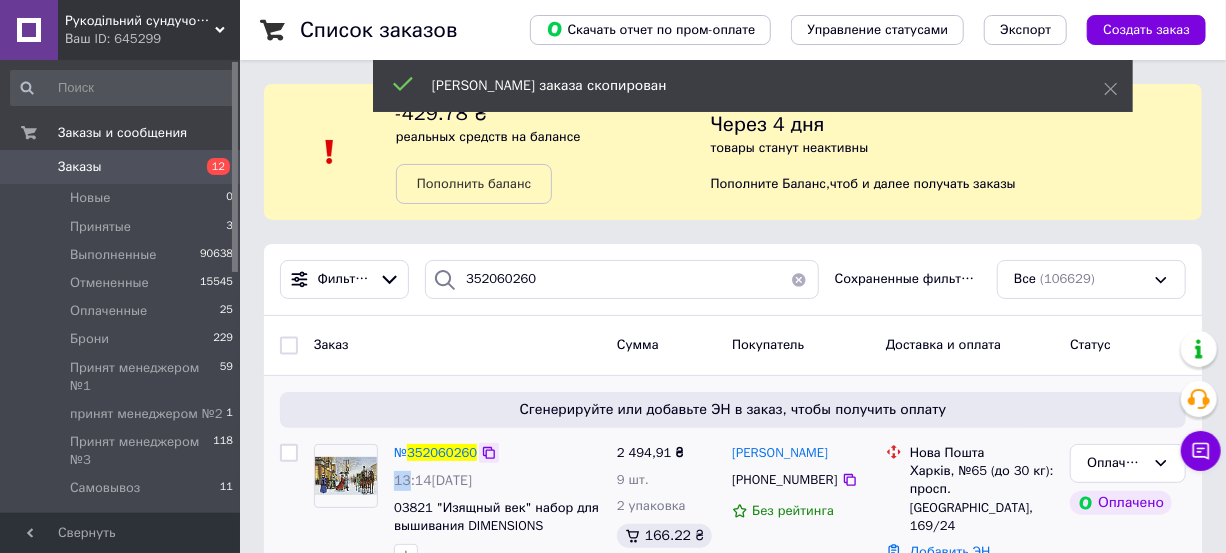 click 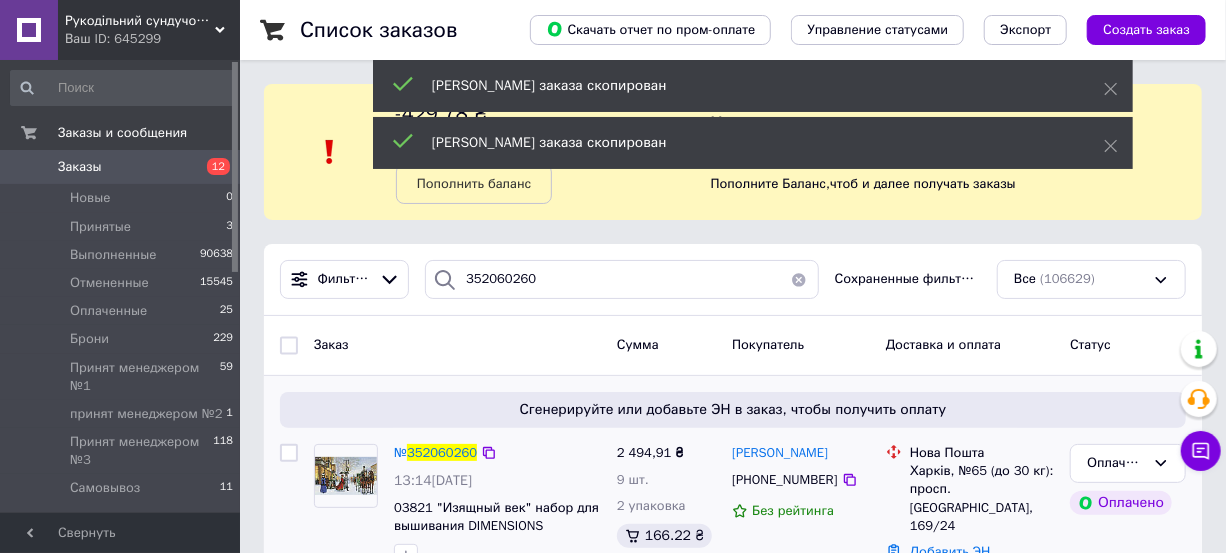 click on "№  352060260 13:14[DATE] 03821 "Изящный век" набор для вышивания DIMENSIONS 8 товаров в заказе" at bounding box center [497, 522] 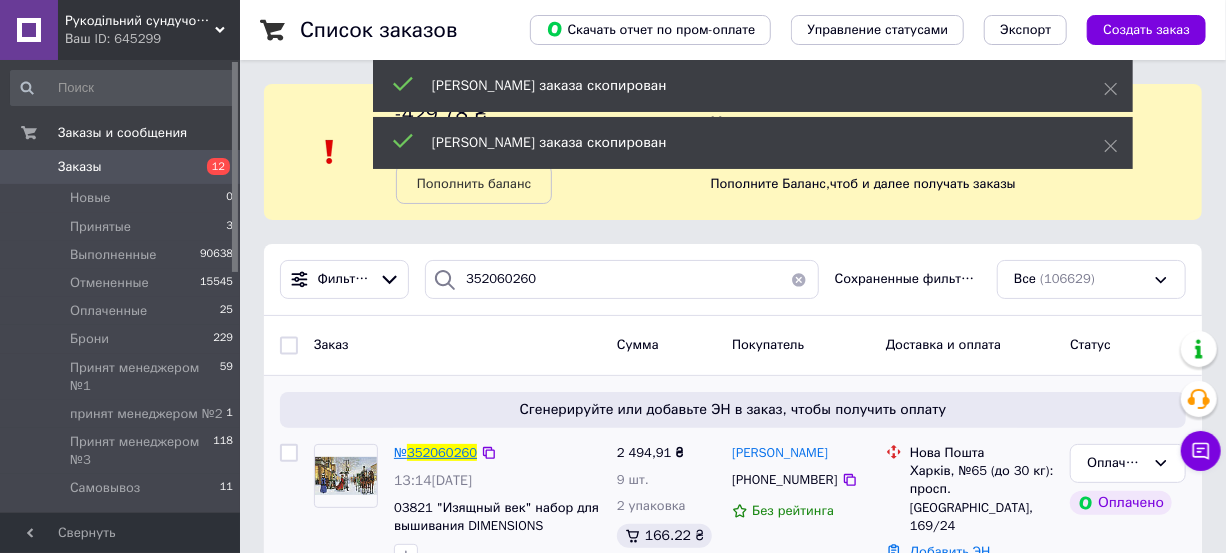 click on "352060260" at bounding box center (442, 452) 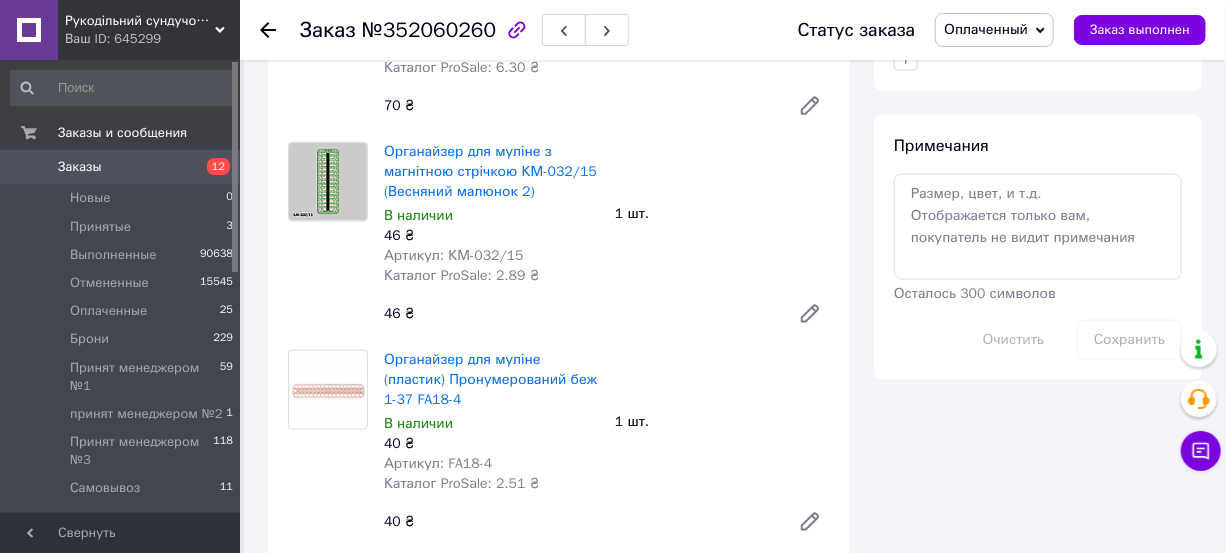 scroll, scrollTop: 1181, scrollLeft: 0, axis: vertical 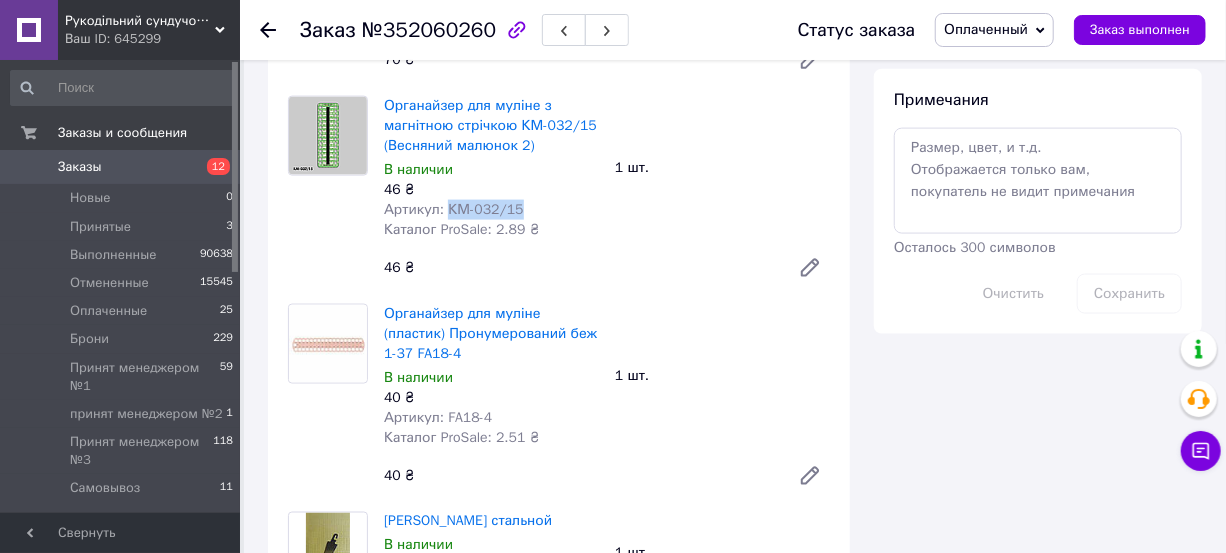 drag, startPoint x: 442, startPoint y: 209, endPoint x: 593, endPoint y: 204, distance: 151.08276 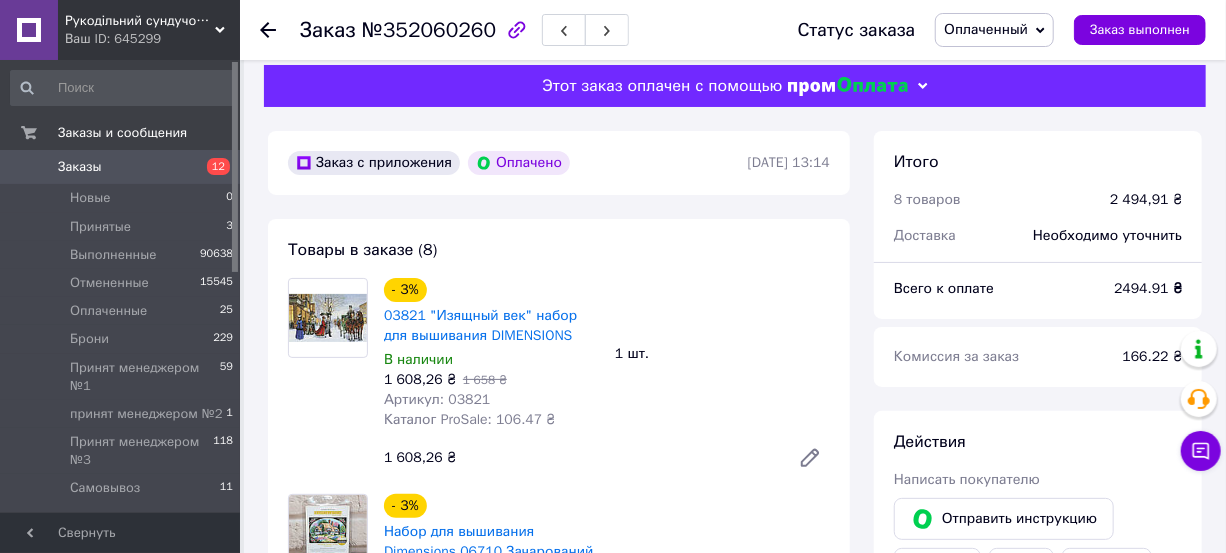 scroll, scrollTop: 0, scrollLeft: 0, axis: both 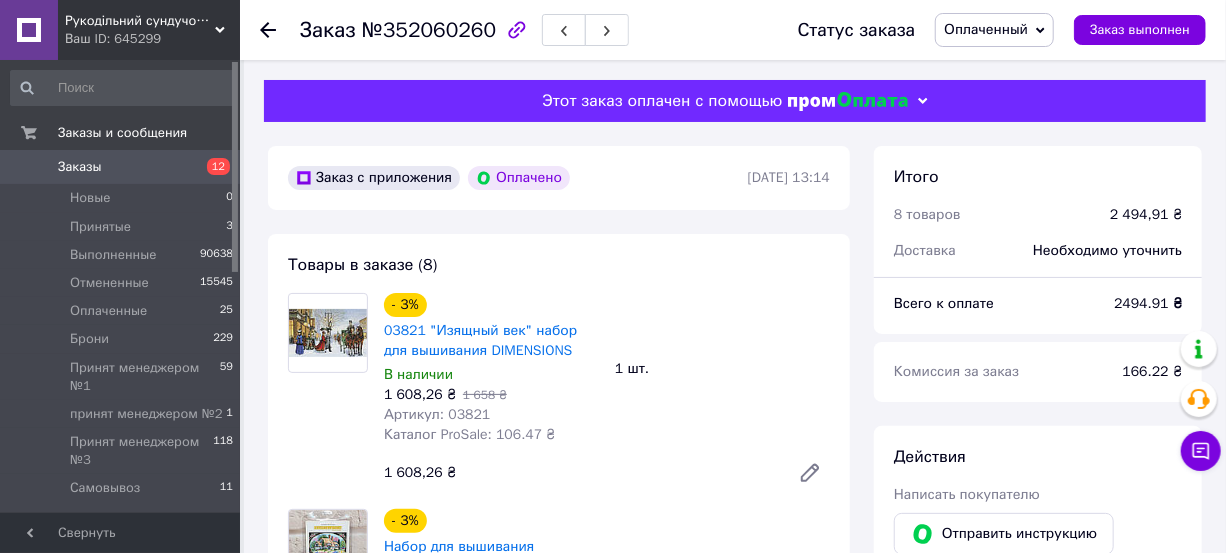 click 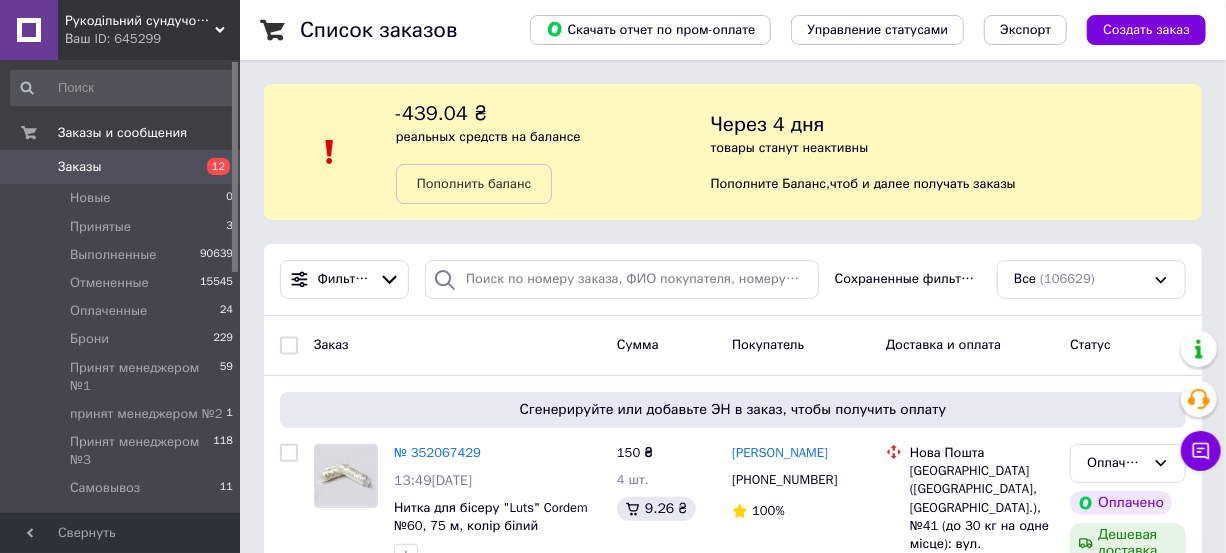 click on "Фильтры Сохраненные фильтры: Все (106629)" at bounding box center [733, 280] 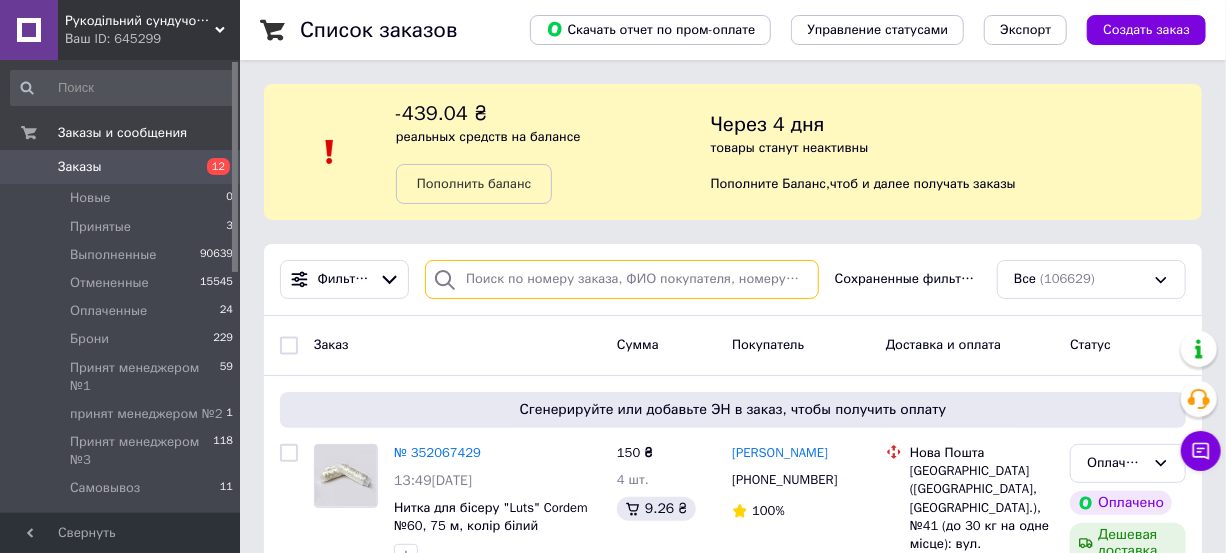 click at bounding box center (622, 279) 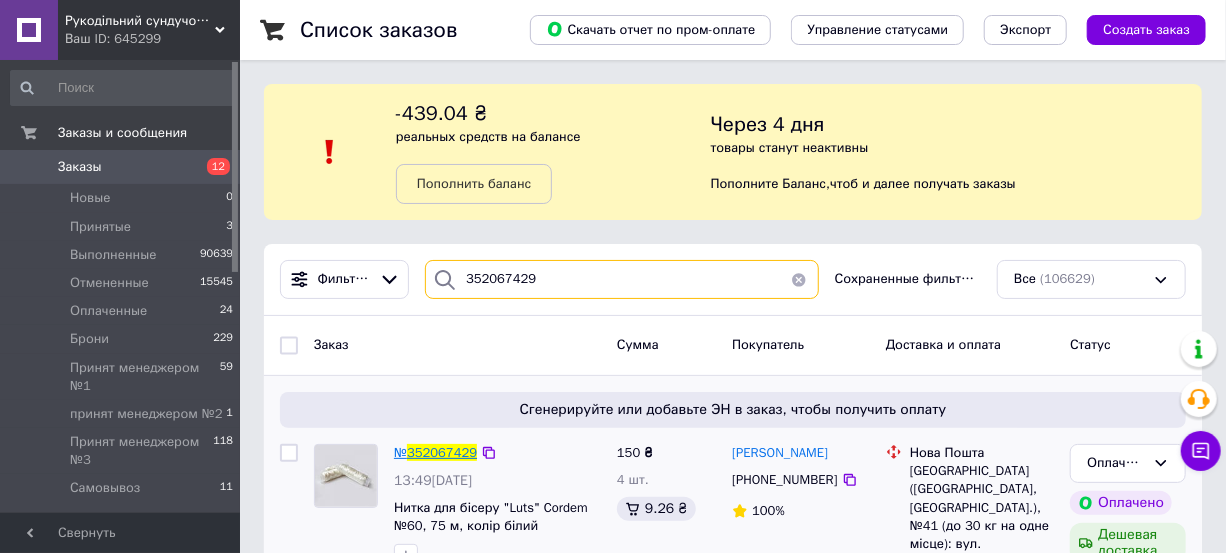 type on "352067429" 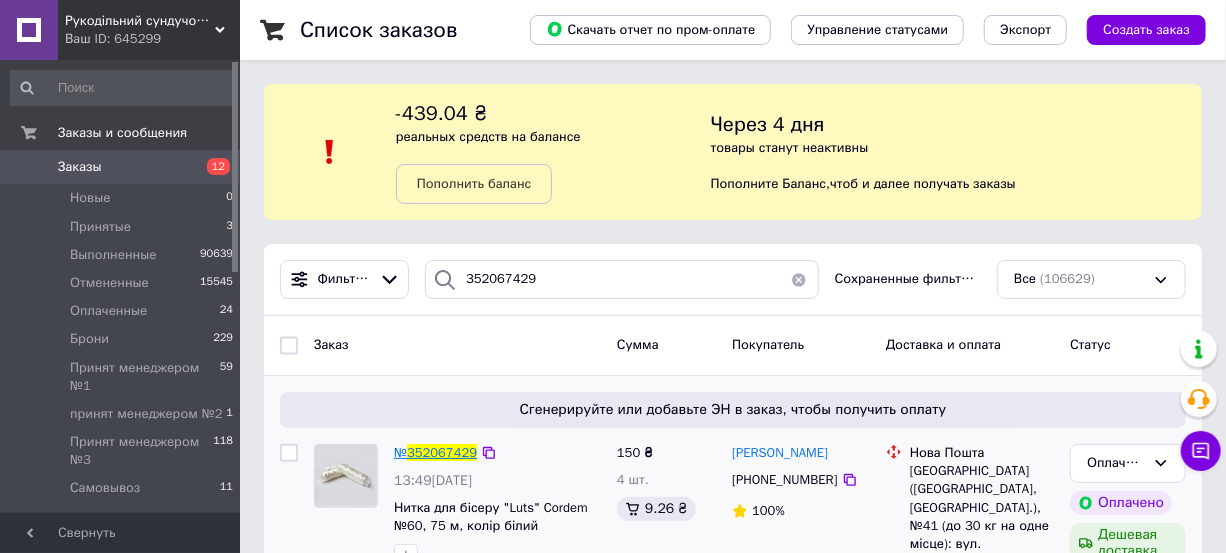 click on "352067429" at bounding box center [442, 452] 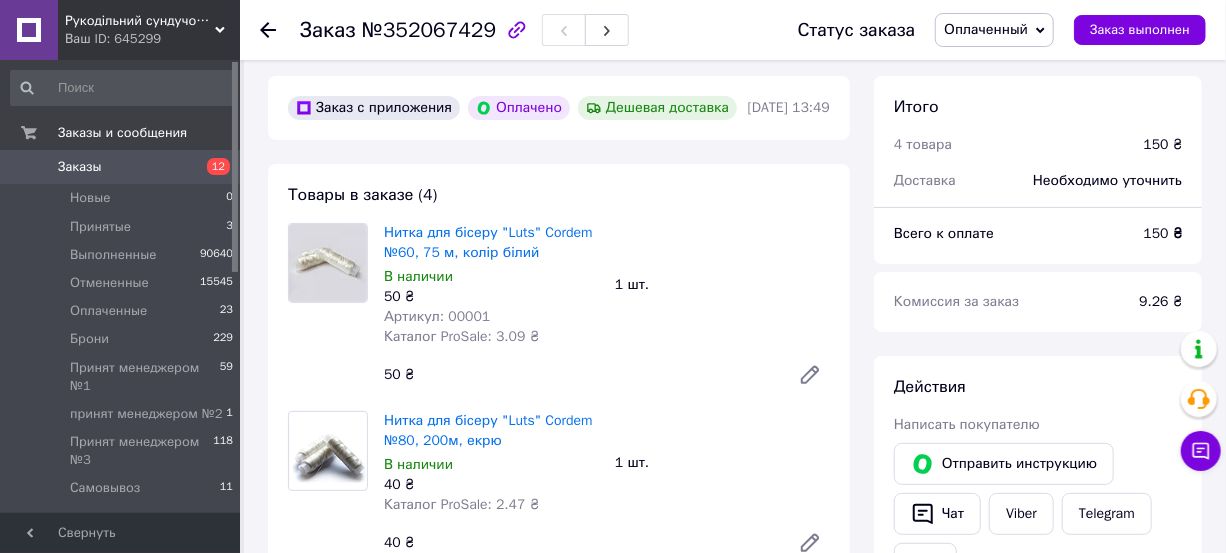 scroll, scrollTop: 0, scrollLeft: 0, axis: both 